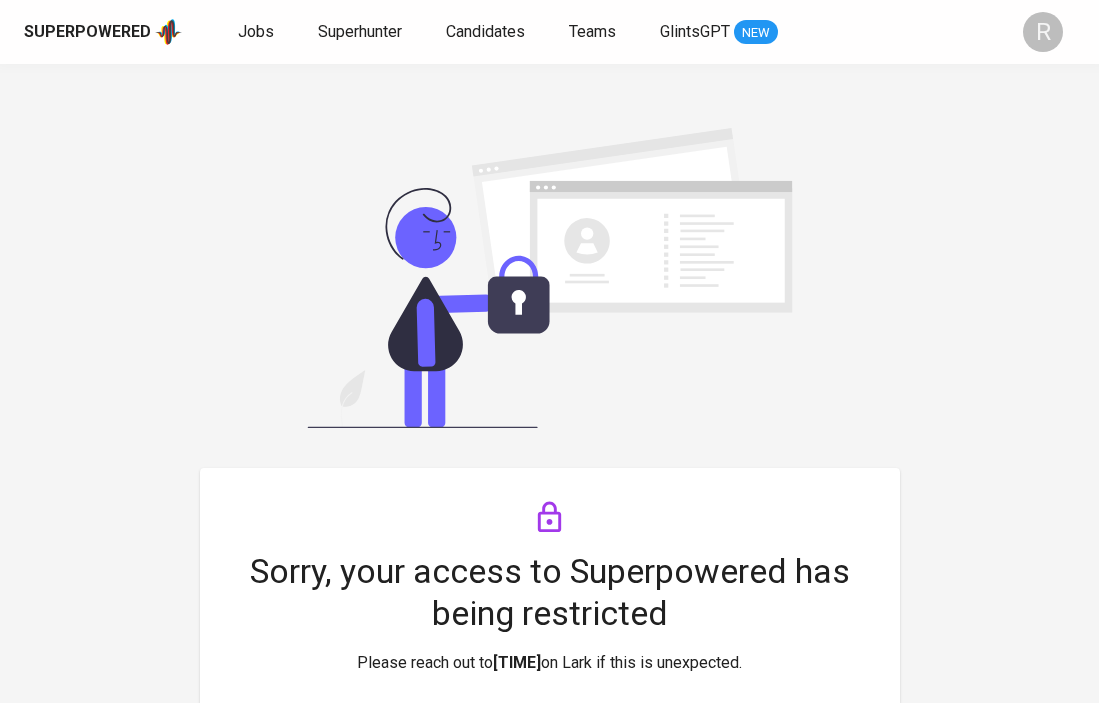 scroll, scrollTop: 0, scrollLeft: 0, axis: both 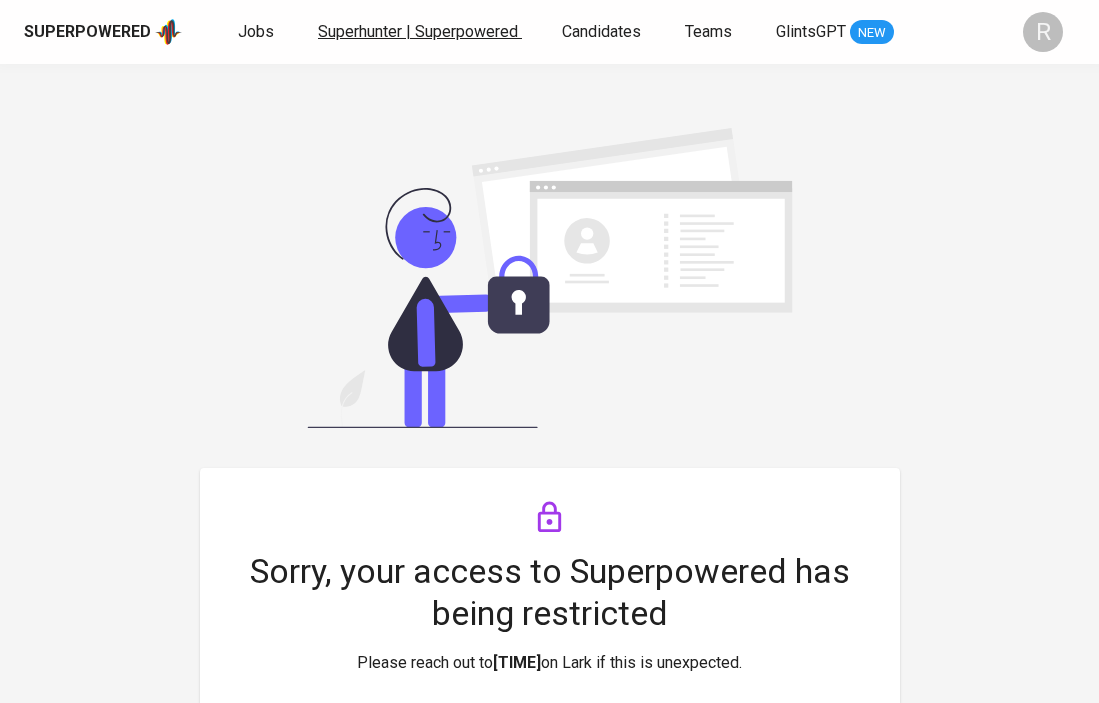 click on "Superhunter | Superpowered" at bounding box center (418, 31) 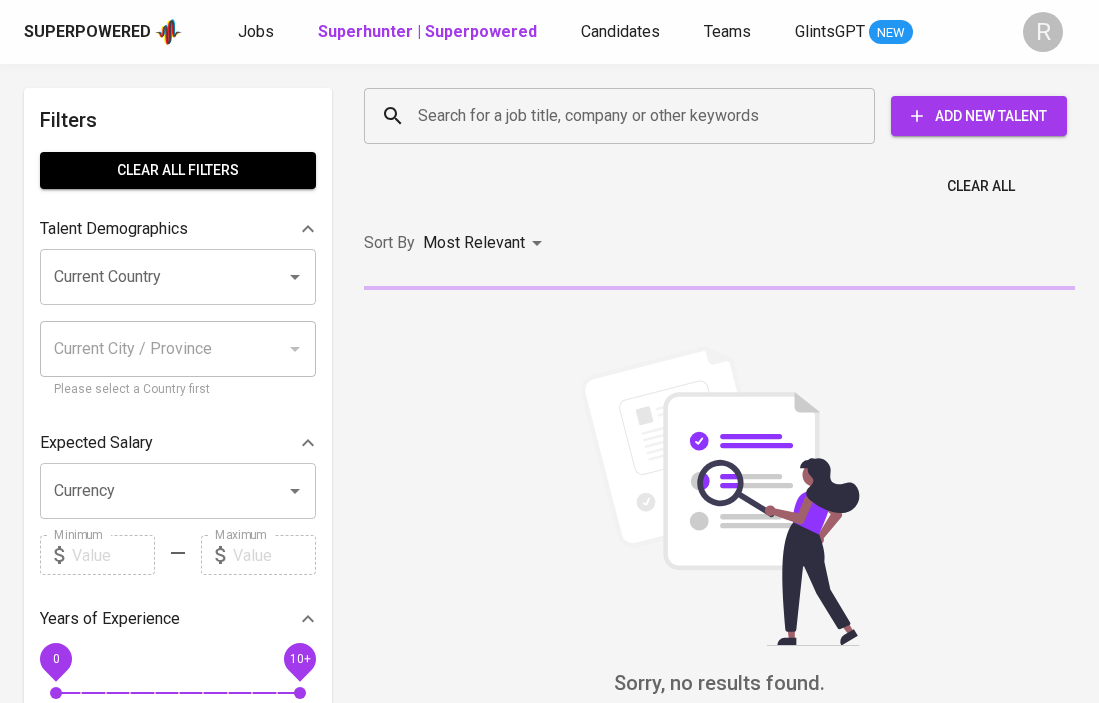 click on "Search for a job title, company or other keywords" at bounding box center (624, 116) 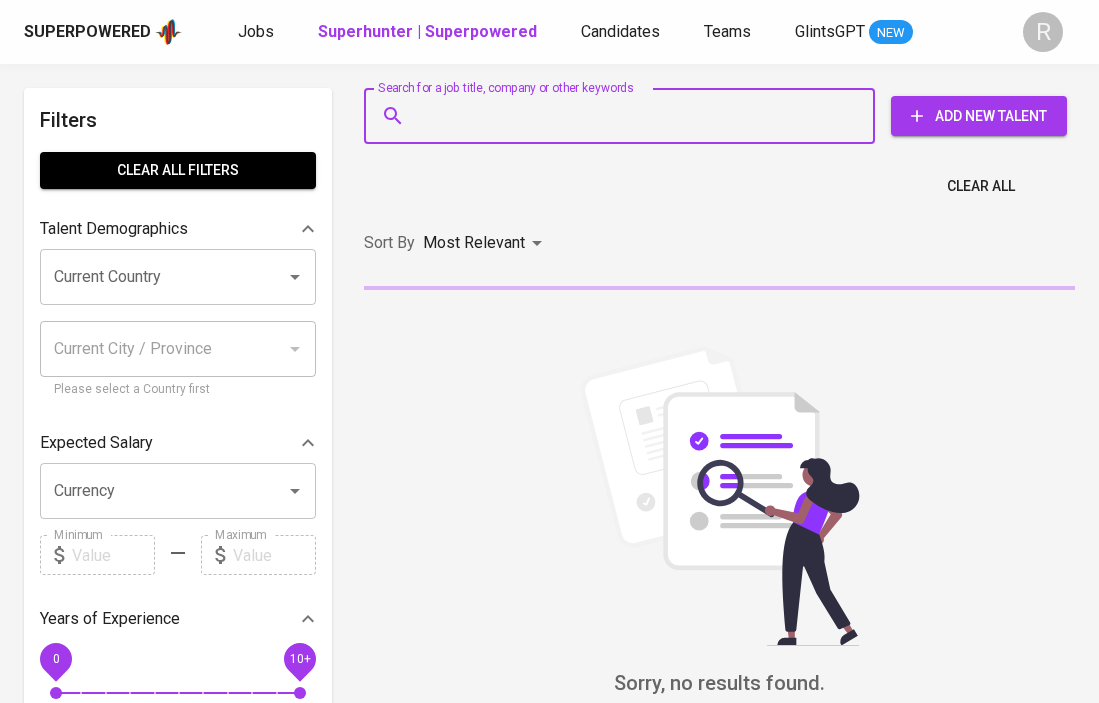 paste on "[EMAIL]" 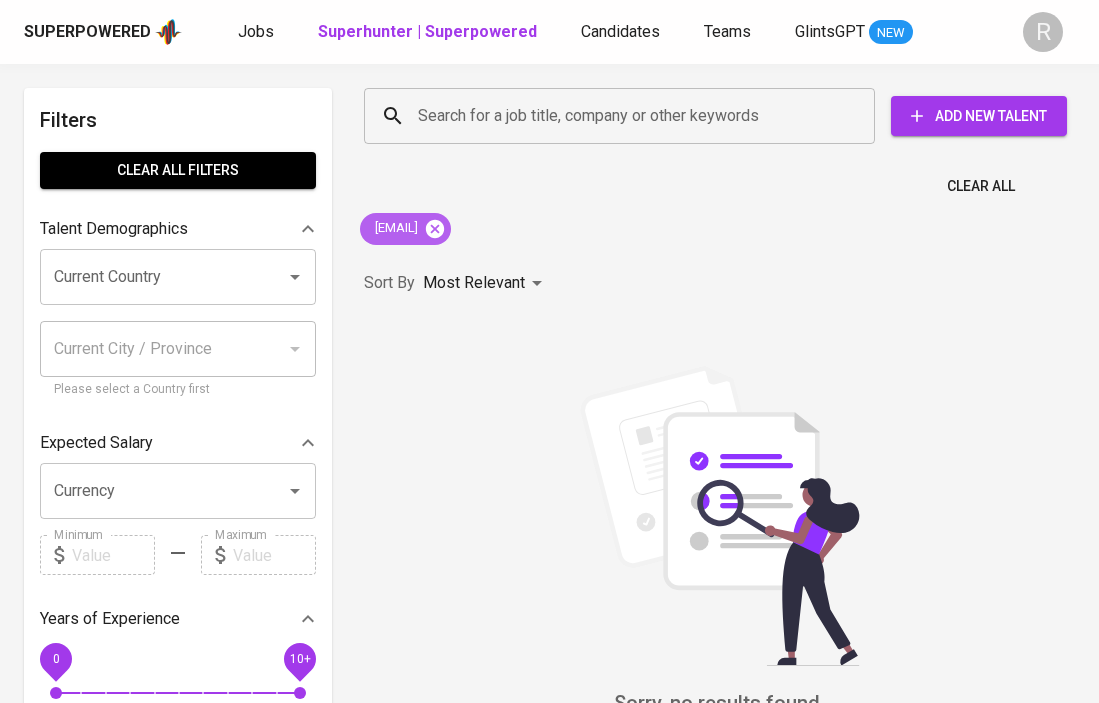 click at bounding box center (435, 229) 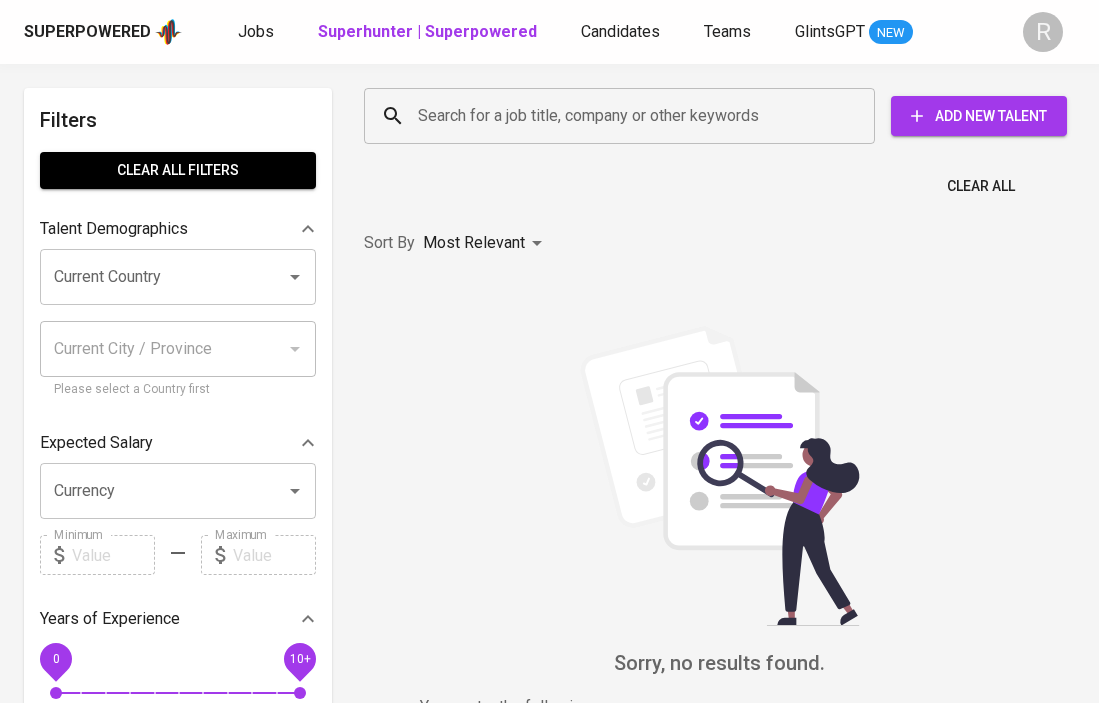 click on "Search for a job title, company or other keywords" at bounding box center (624, 116) 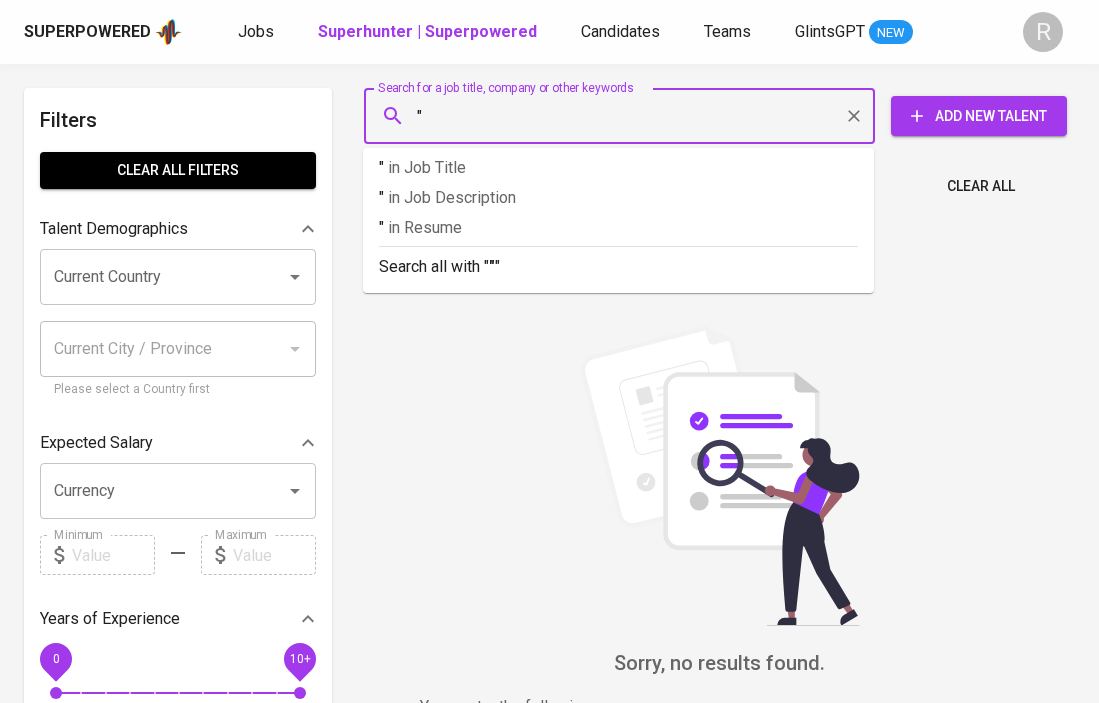 paste on "[FIRST] [LAST]" 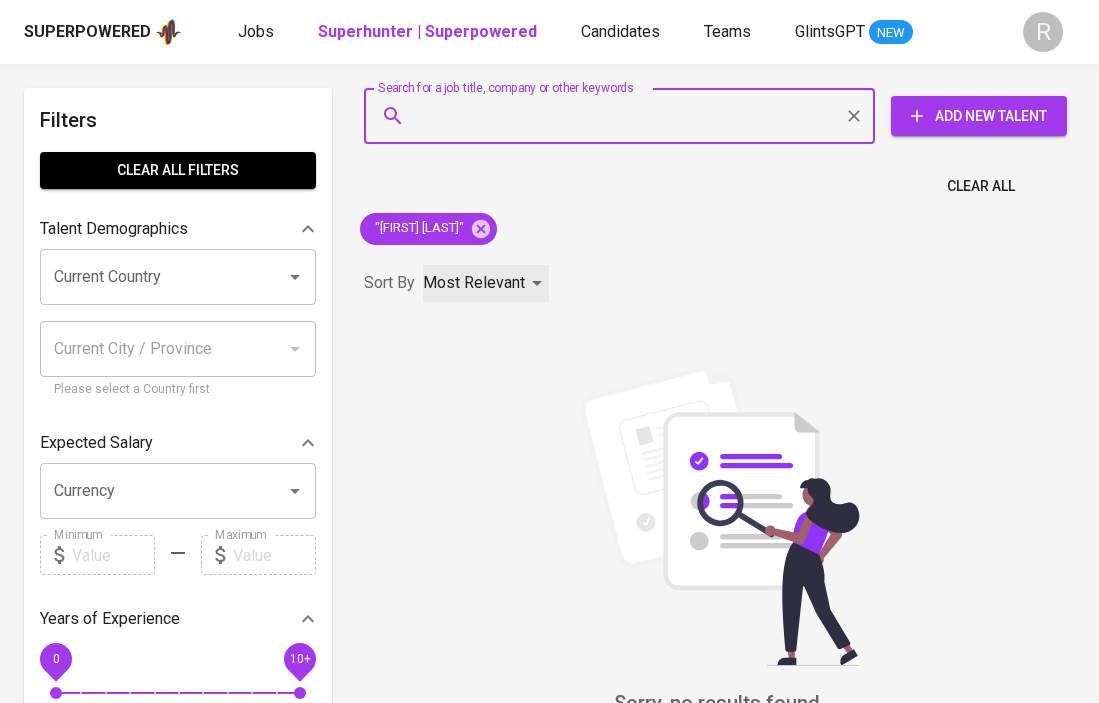 click on "Most Relevant" at bounding box center [474, 283] 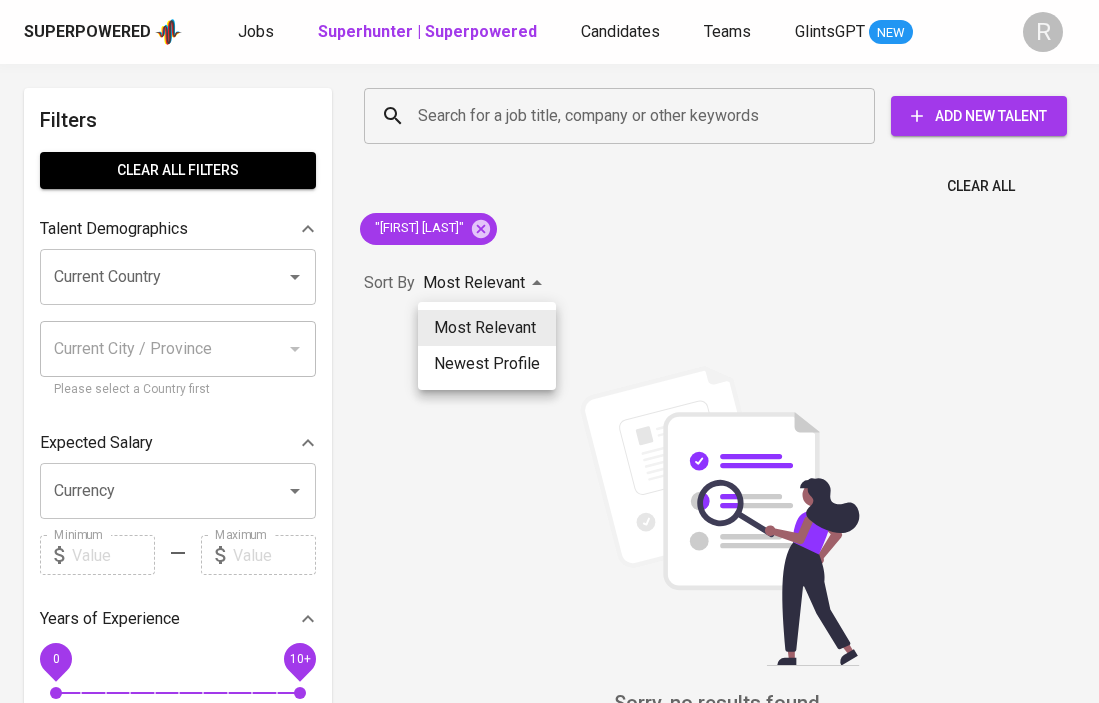 click on "Newest Profile" at bounding box center [487, 364] 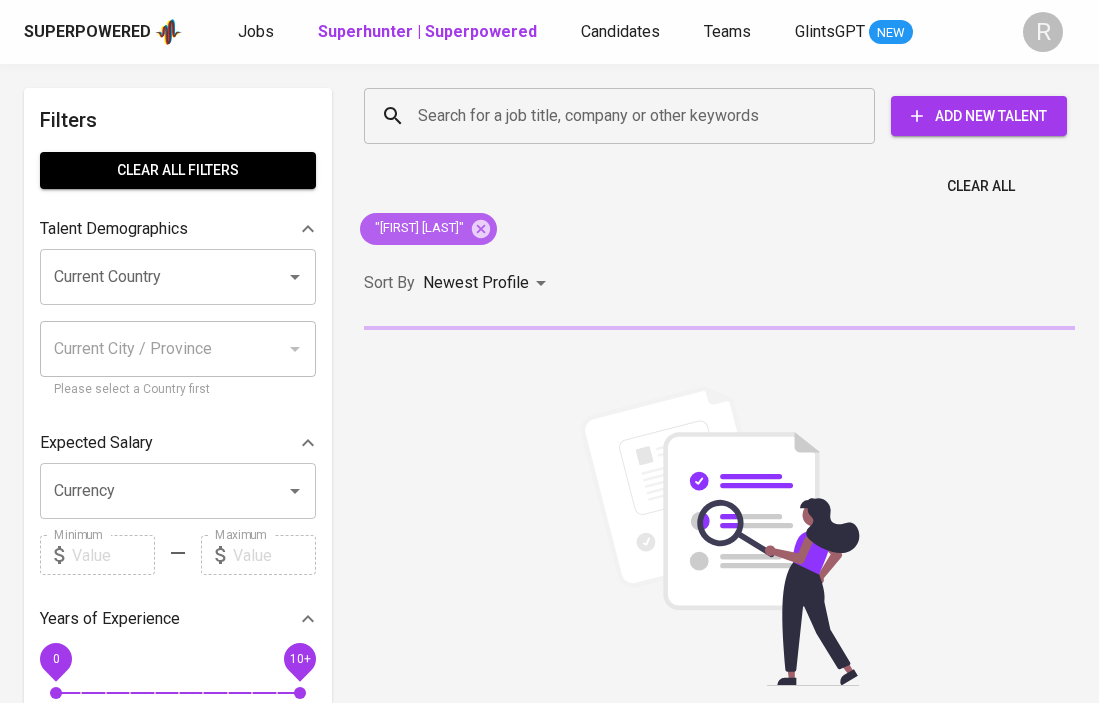 click at bounding box center (481, 228) 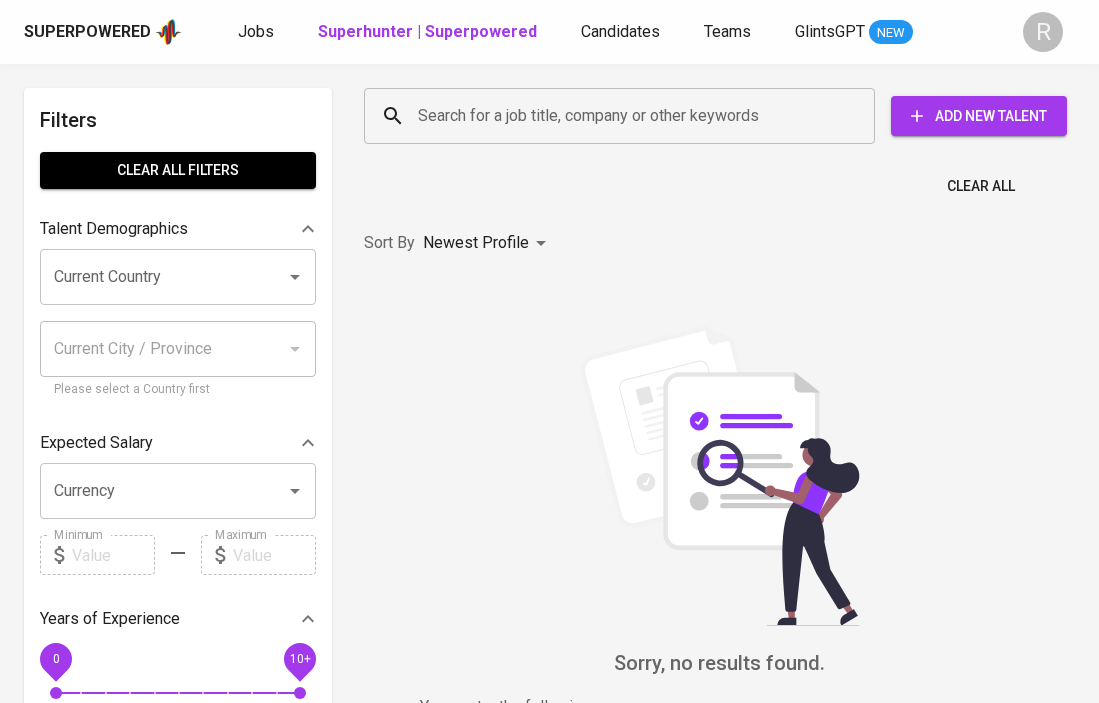 click on "Search for a job title, company or other keywords" at bounding box center [619, 116] 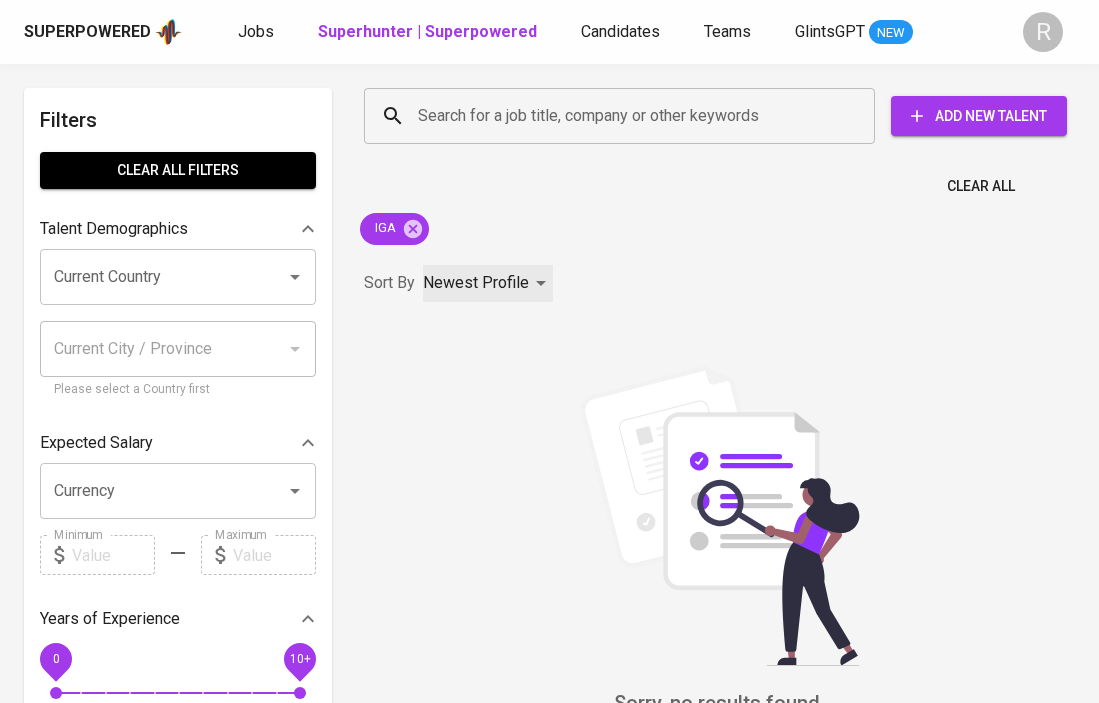 click on "Newest Profile" at bounding box center [476, 283] 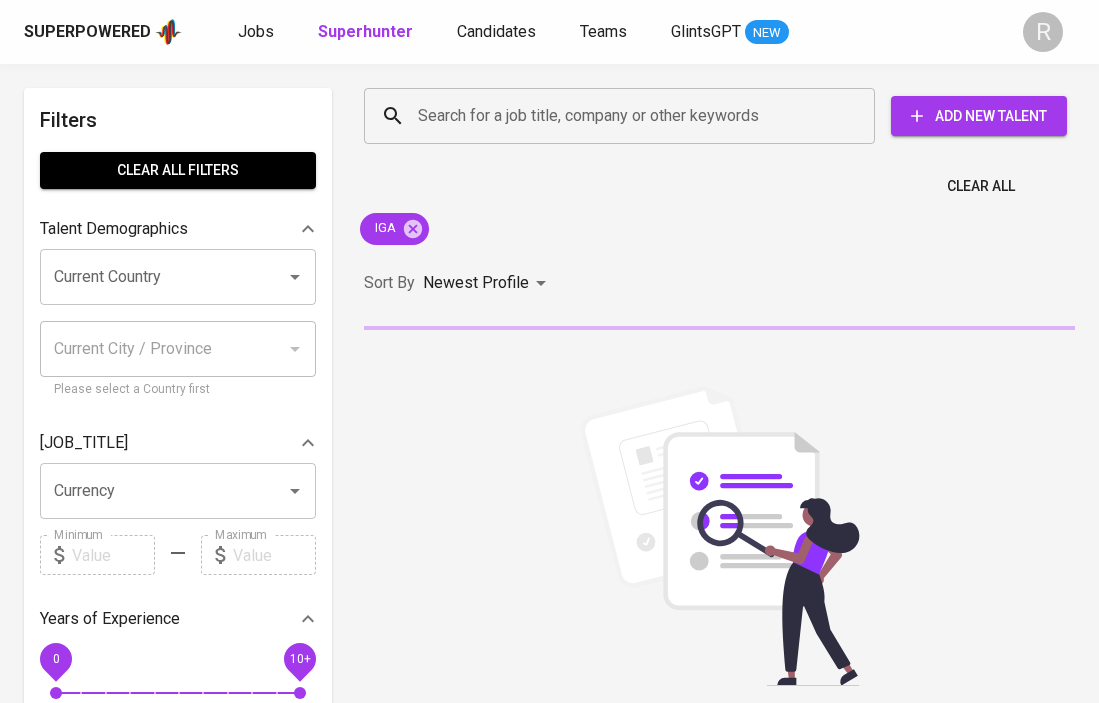 scroll, scrollTop: 0, scrollLeft: 0, axis: both 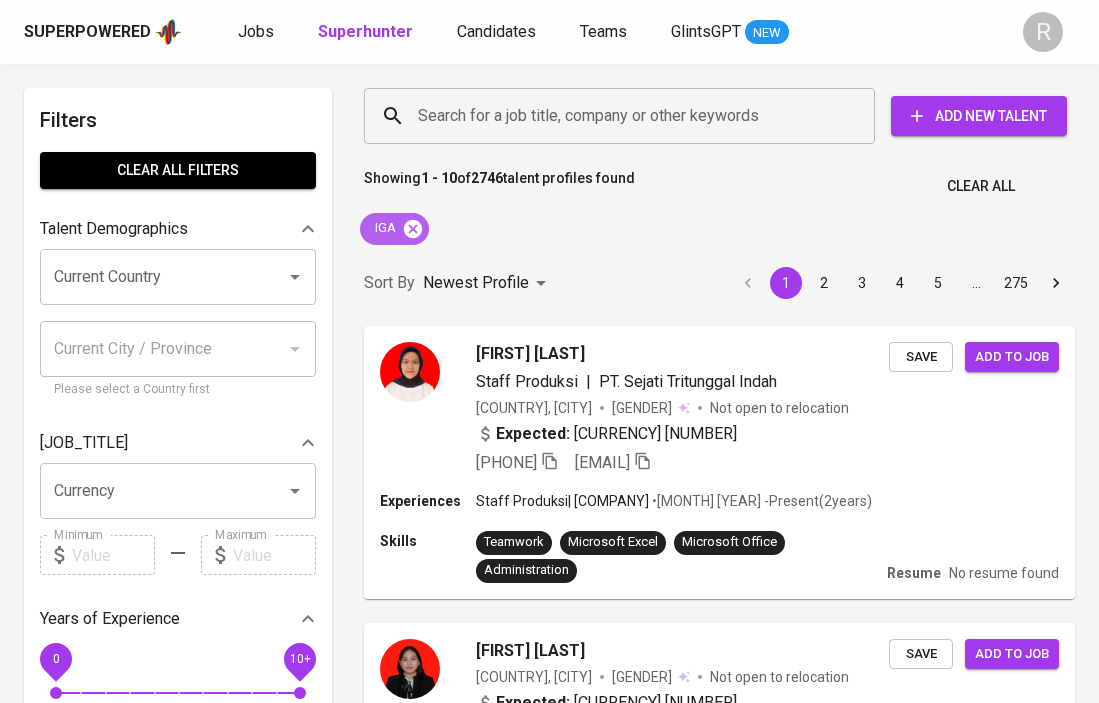 click at bounding box center (413, 228) 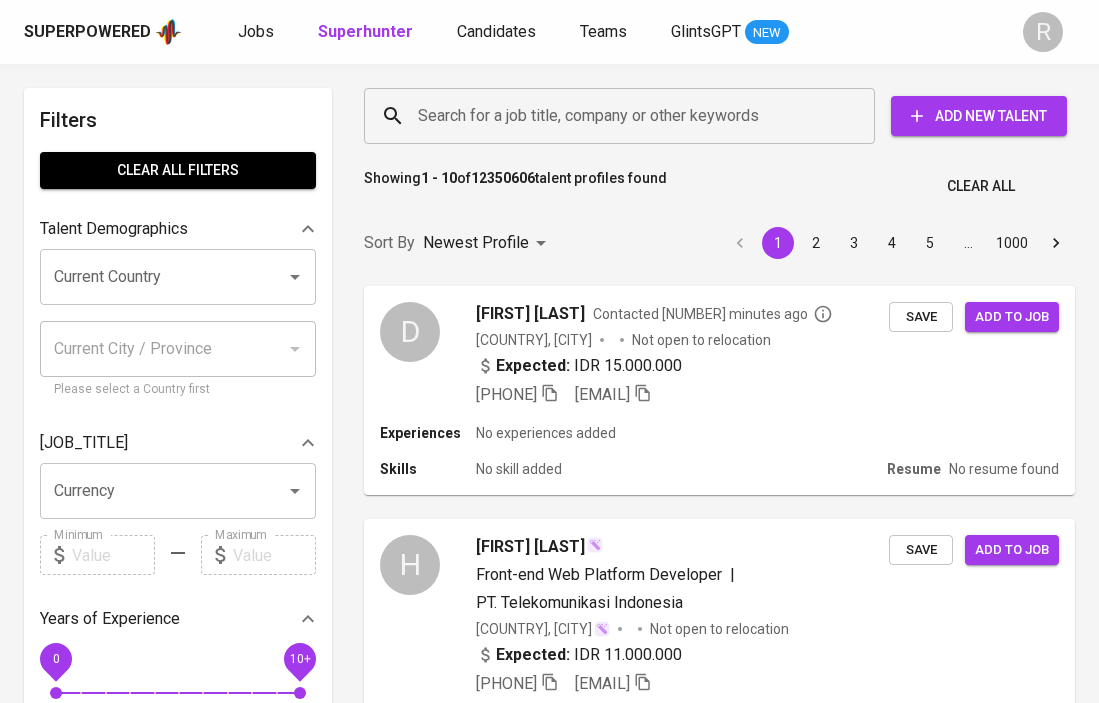 click on "Search for a job title, company or other keywords" at bounding box center (624, 116) 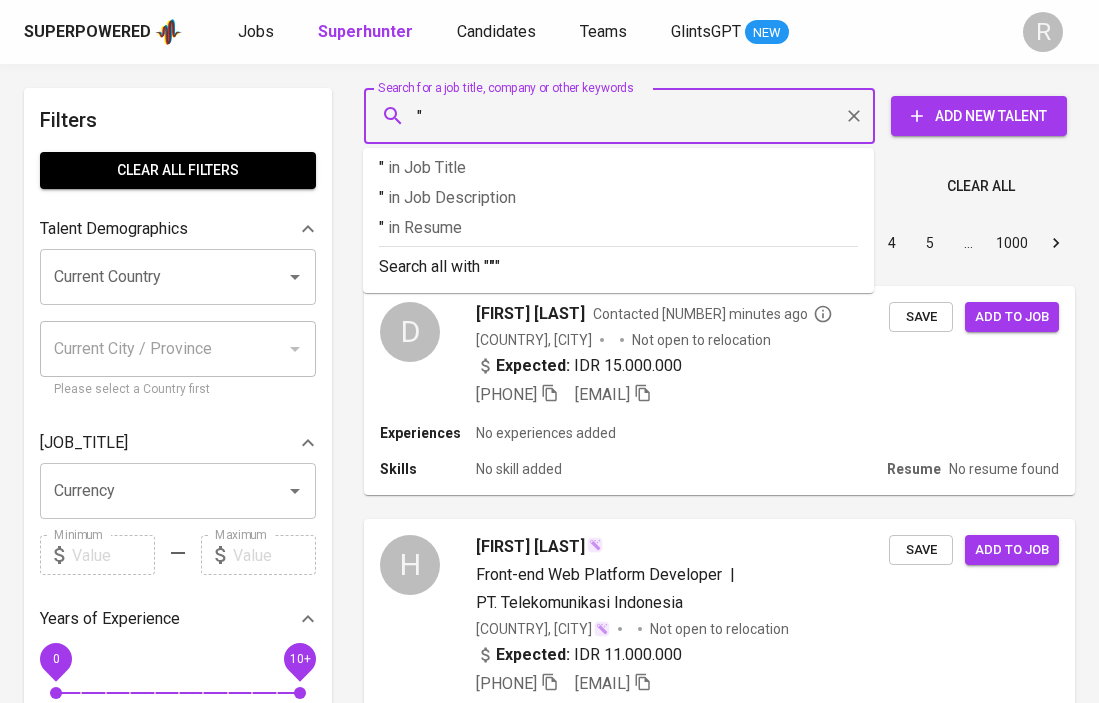 paste on "[FIRST] [LAST]" 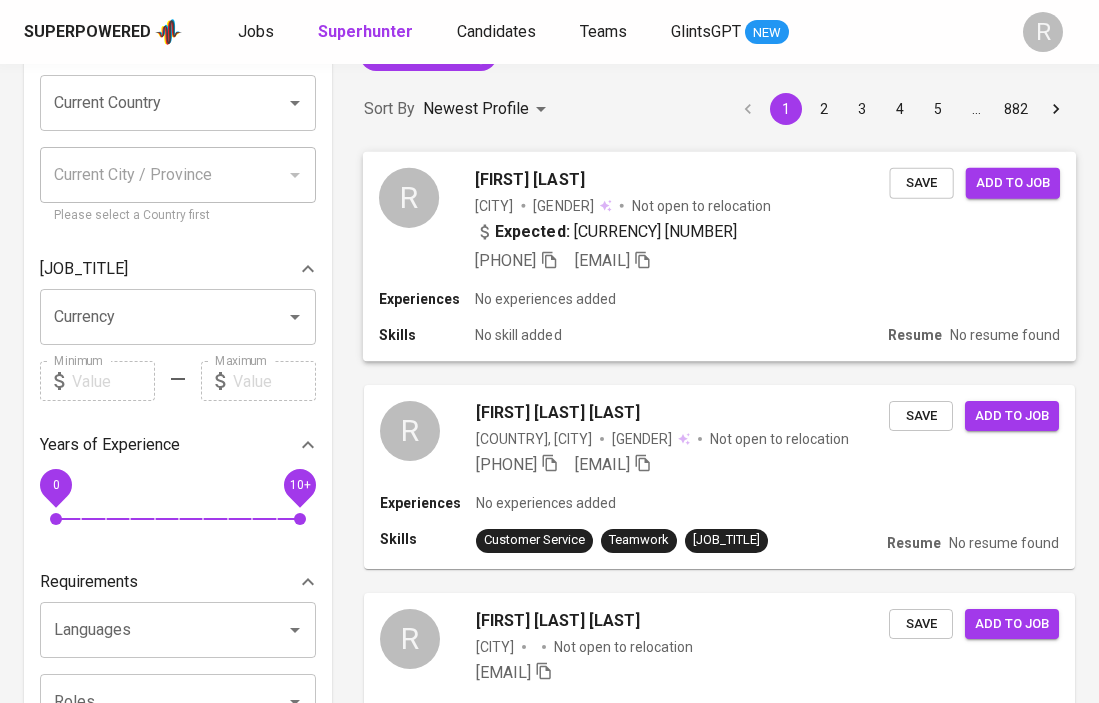 scroll, scrollTop: 168, scrollLeft: 0, axis: vertical 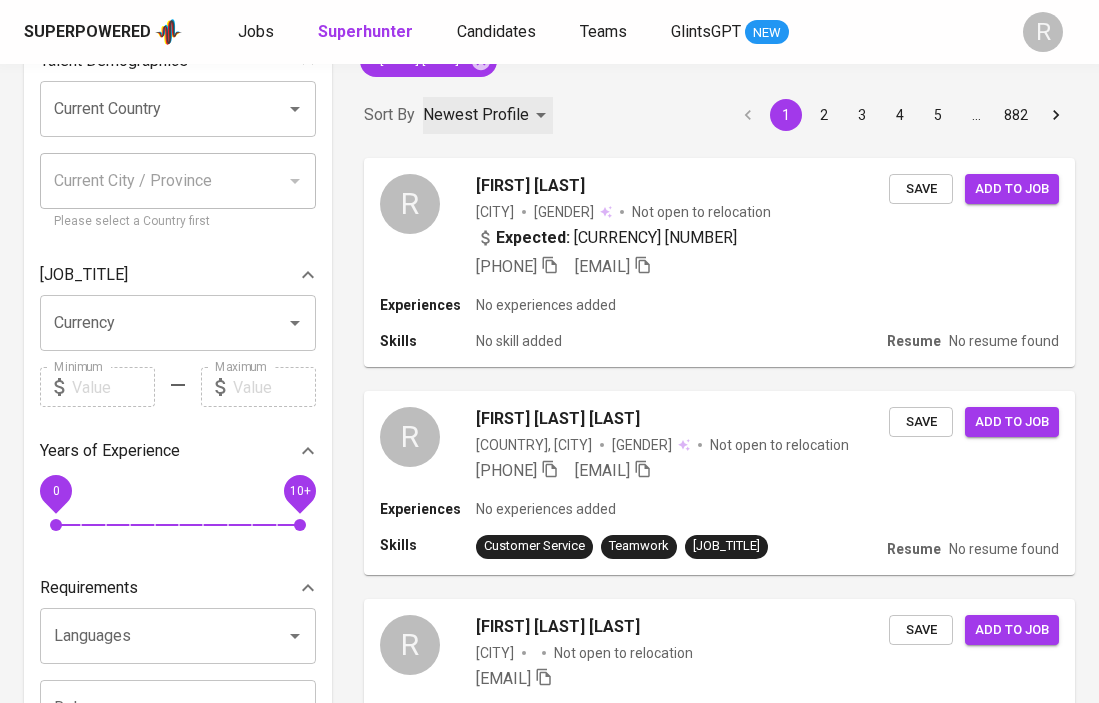click on "Newest Profile" at bounding box center (476, 115) 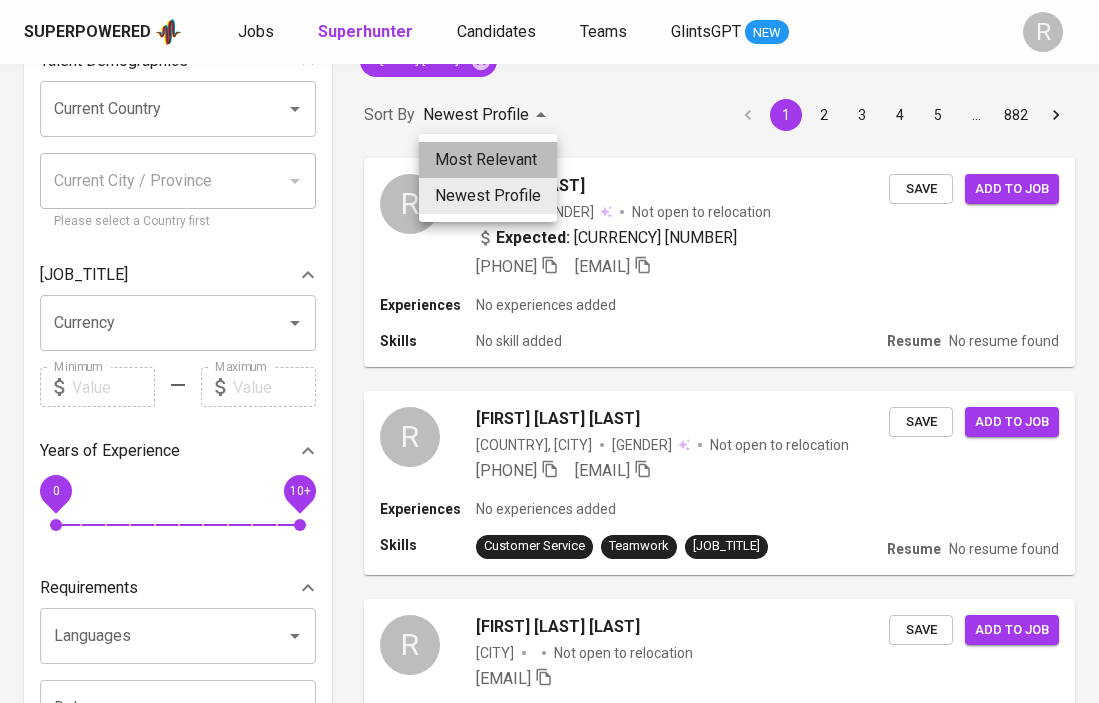 click on "Most Relevant" at bounding box center (488, 160) 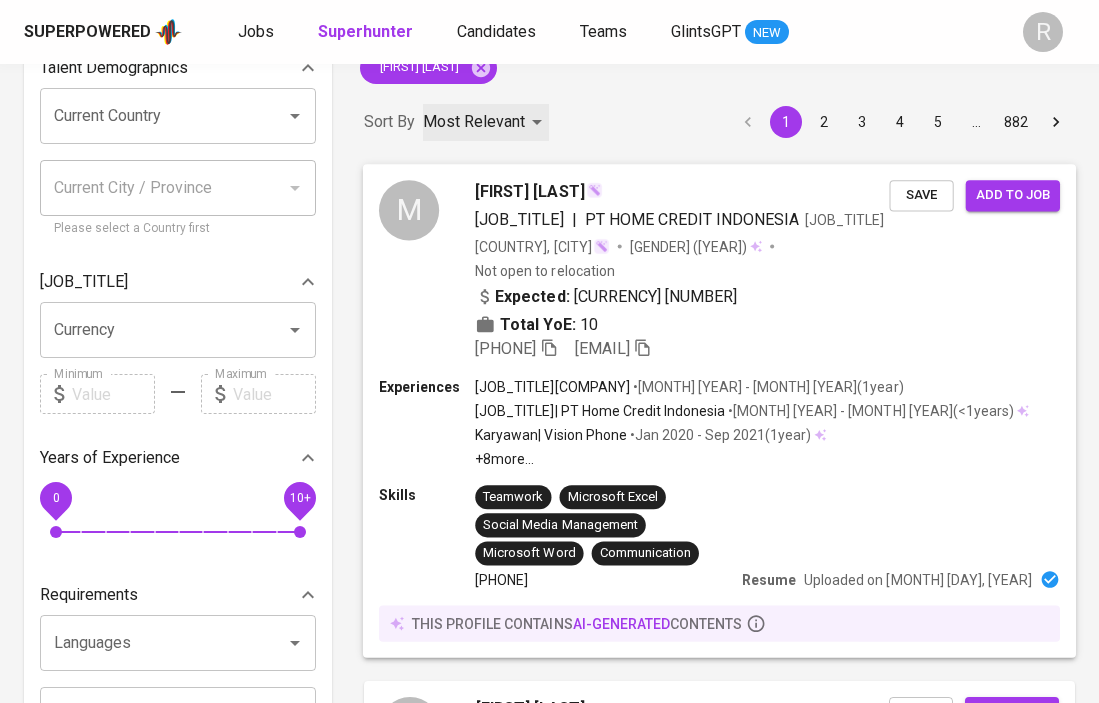 scroll, scrollTop: 0, scrollLeft: 0, axis: both 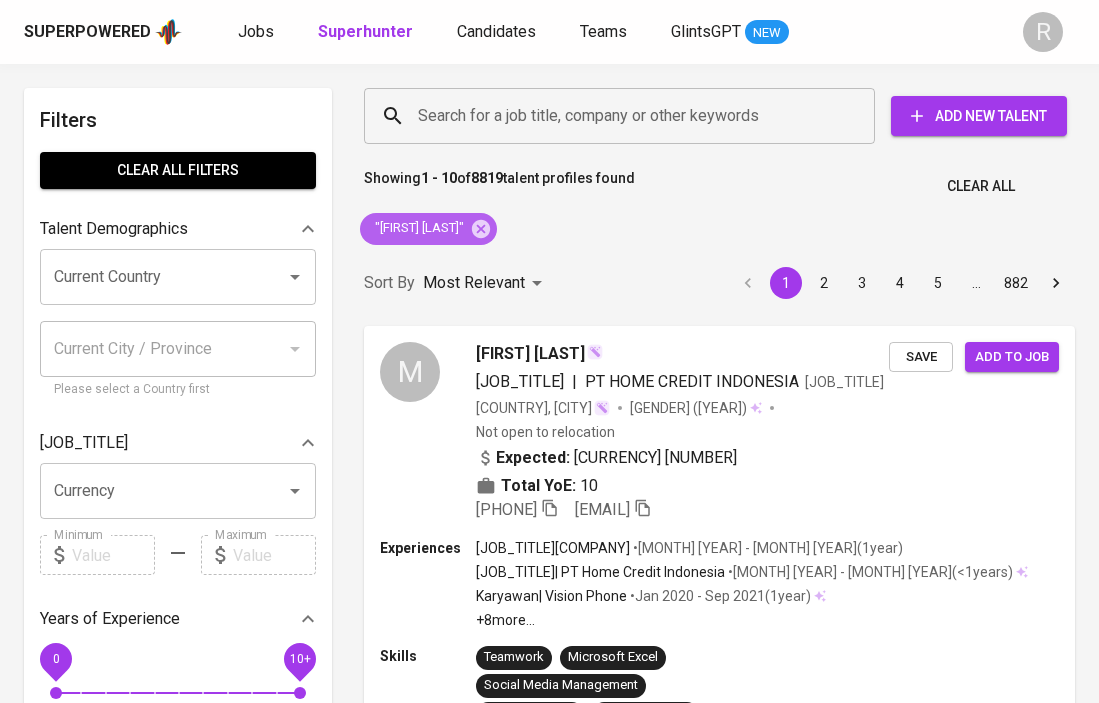 click at bounding box center [481, 228] 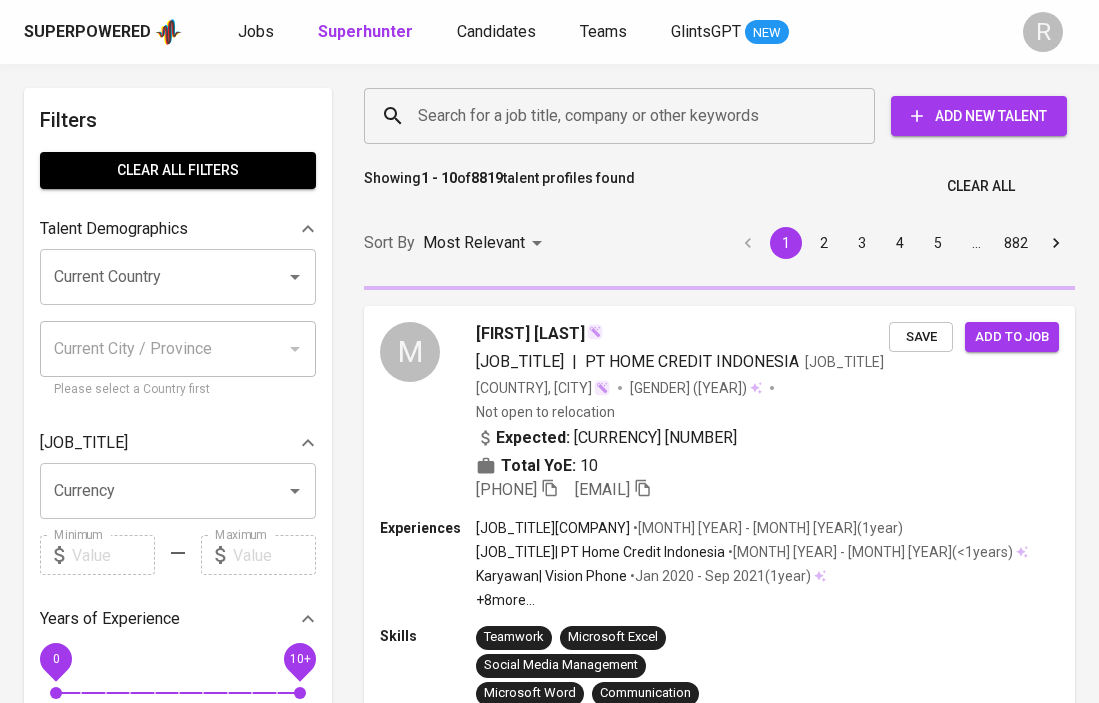 click on "Search for a job title, company or other keywords" at bounding box center [624, 116] 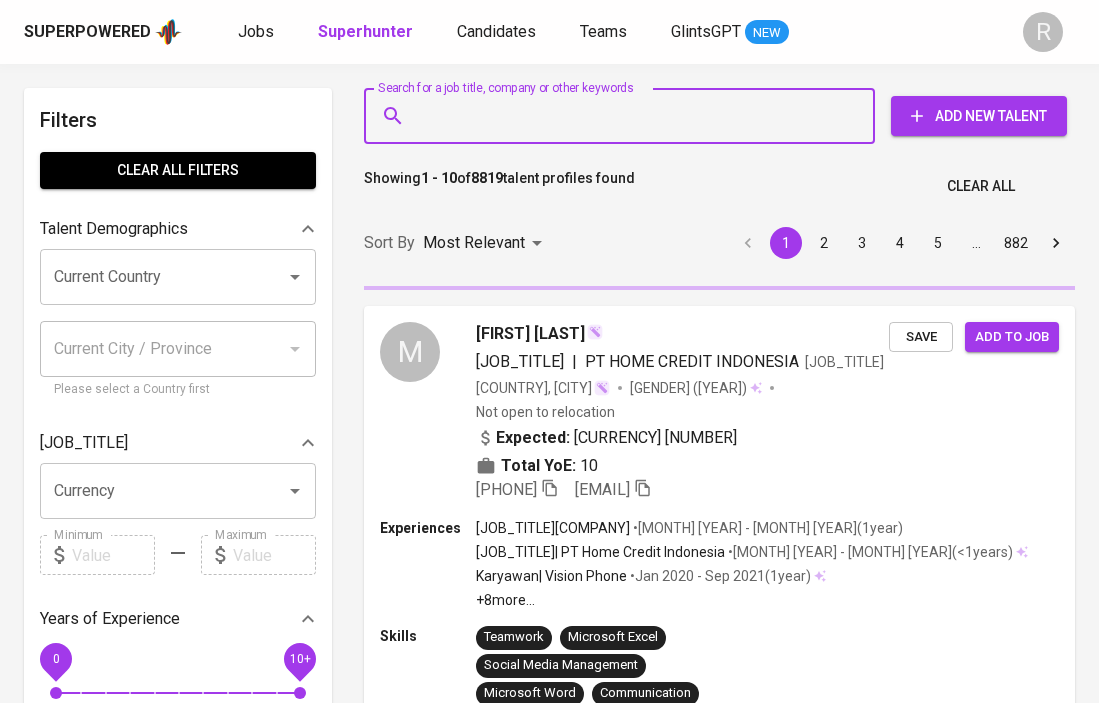 type on """ 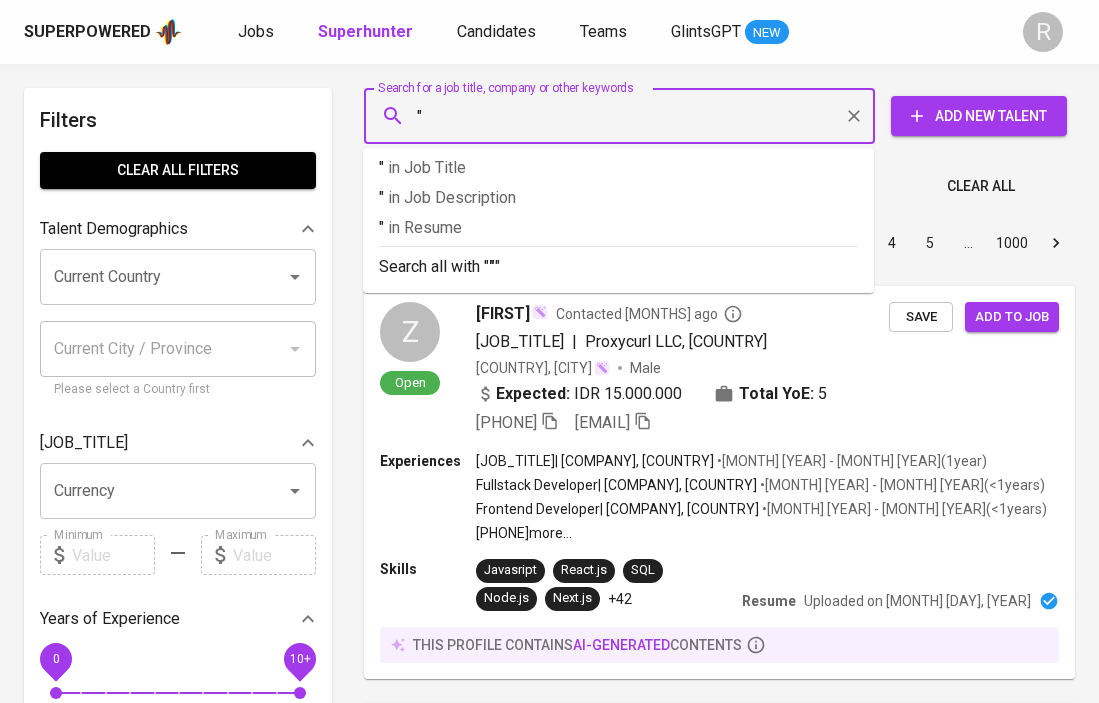 paste on "[EMAIL]" 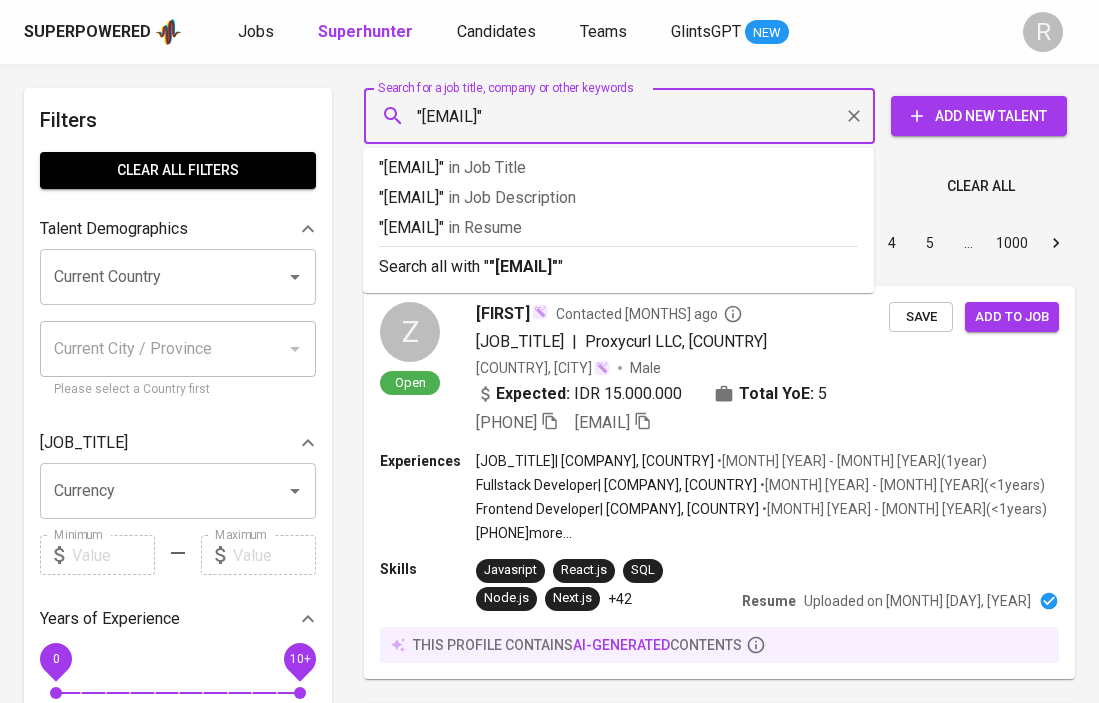type 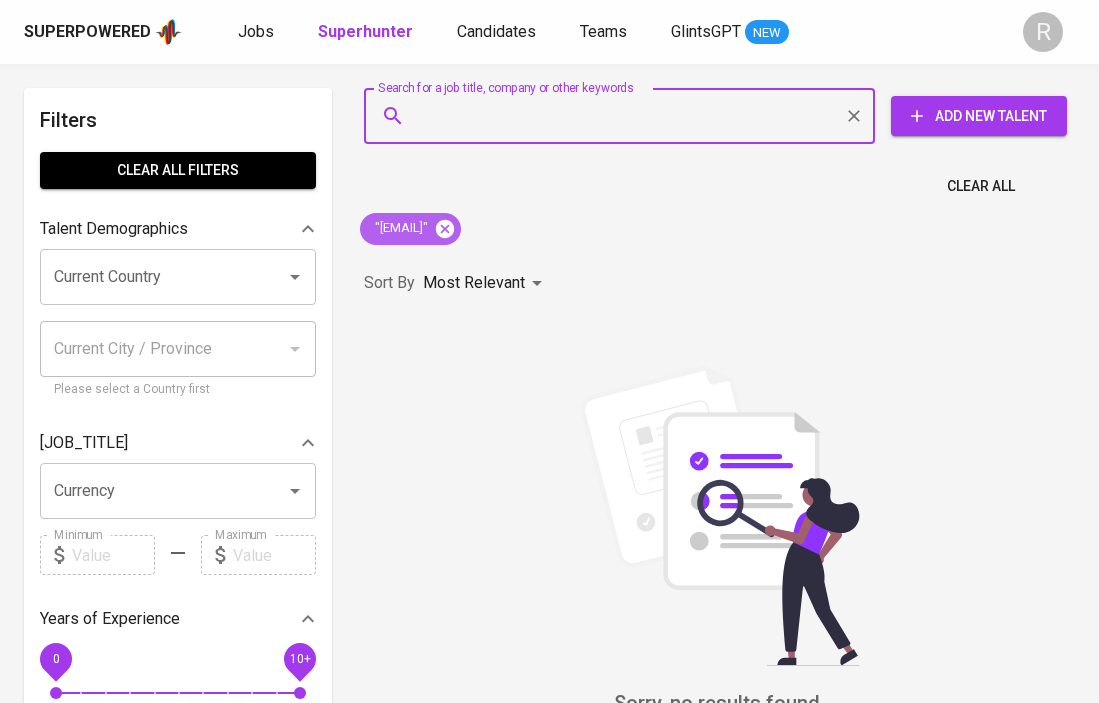 click at bounding box center (445, 228) 